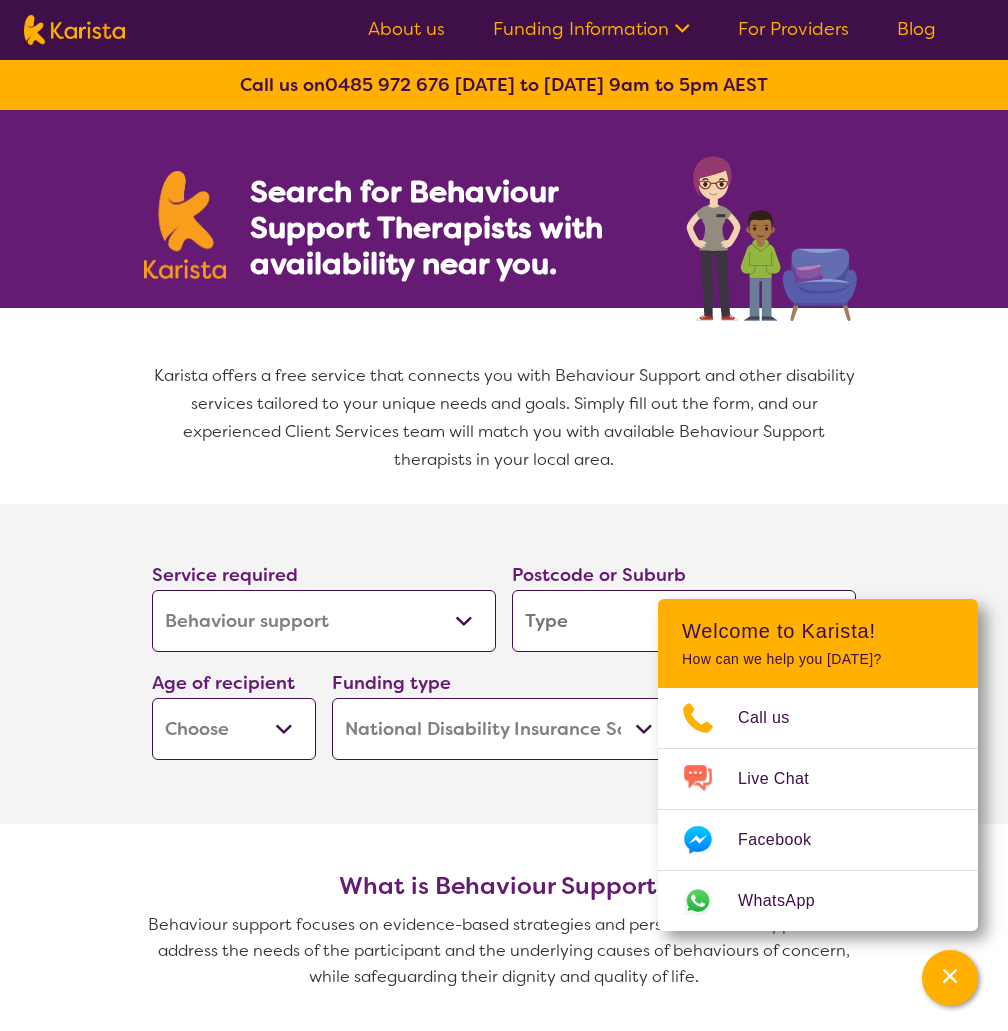 select on "Behaviour support" 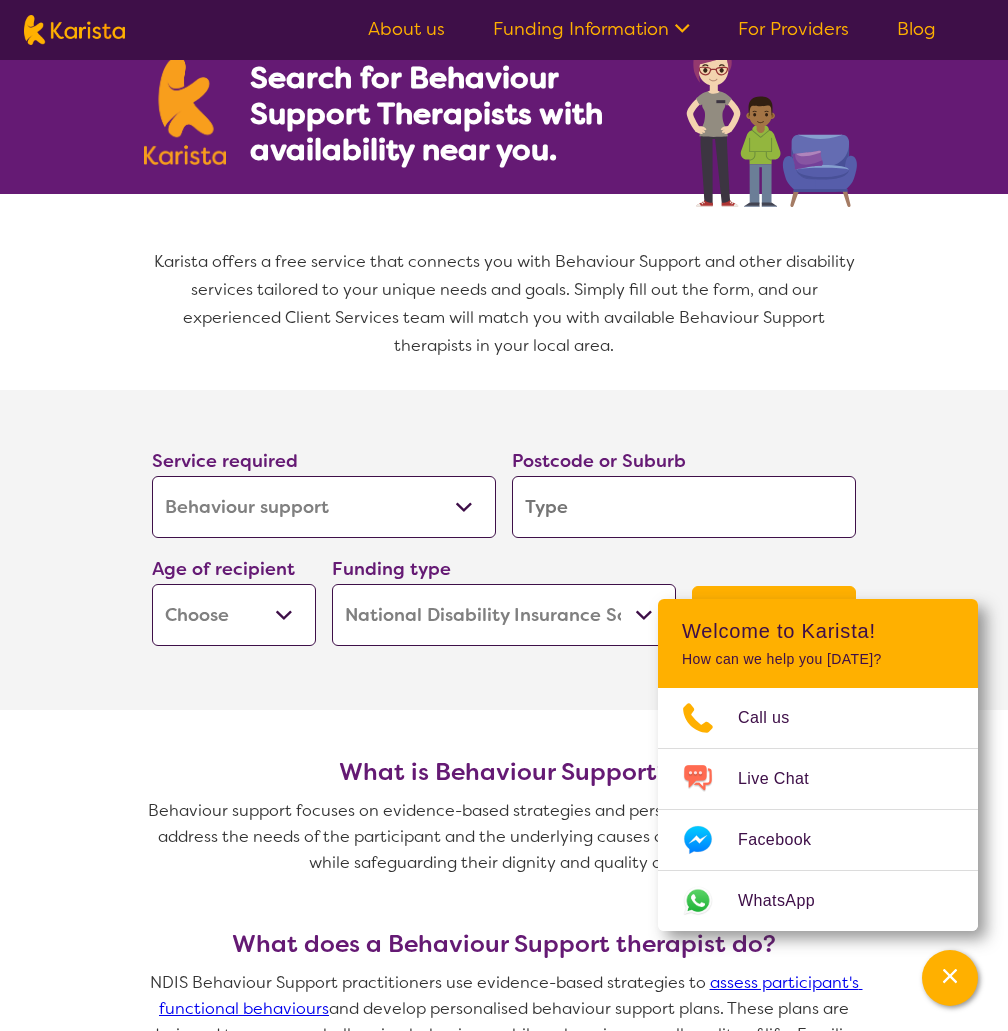 scroll, scrollTop: 200, scrollLeft: 0, axis: vertical 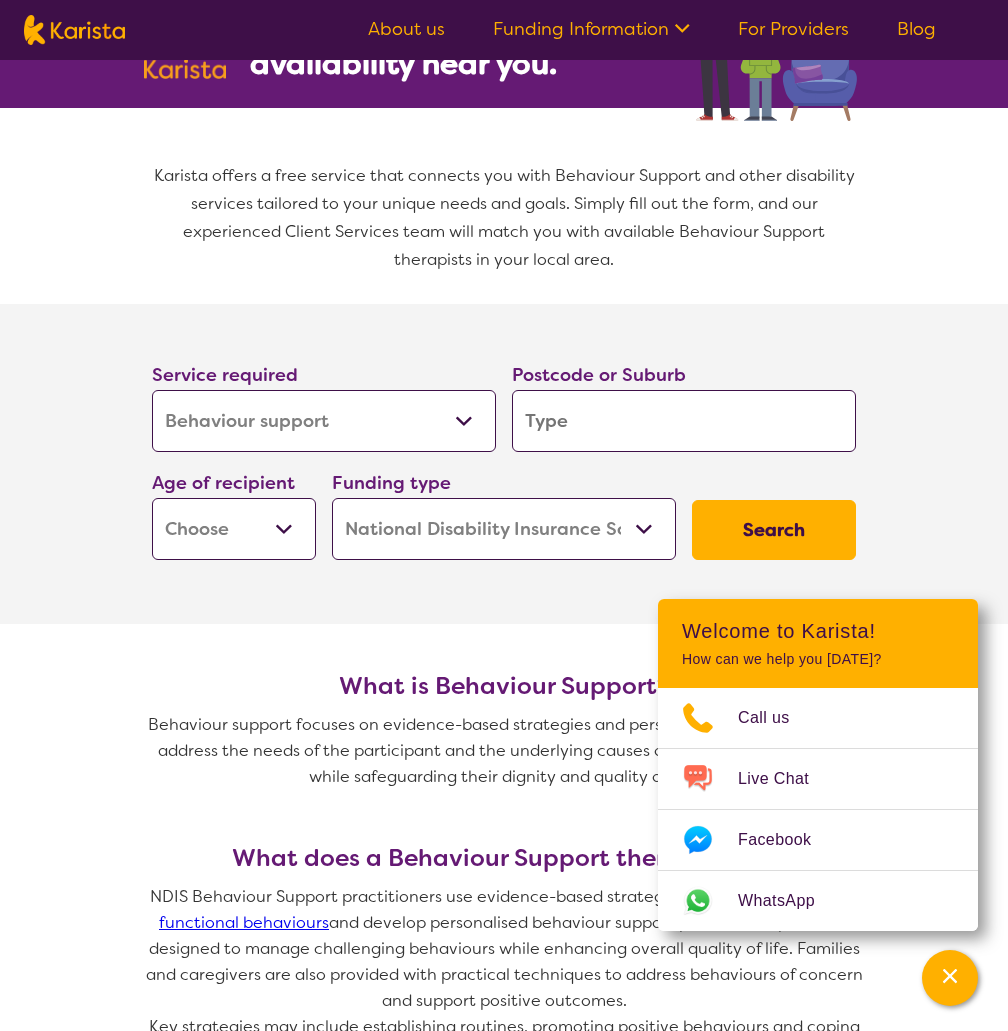 click at bounding box center [684, 421] 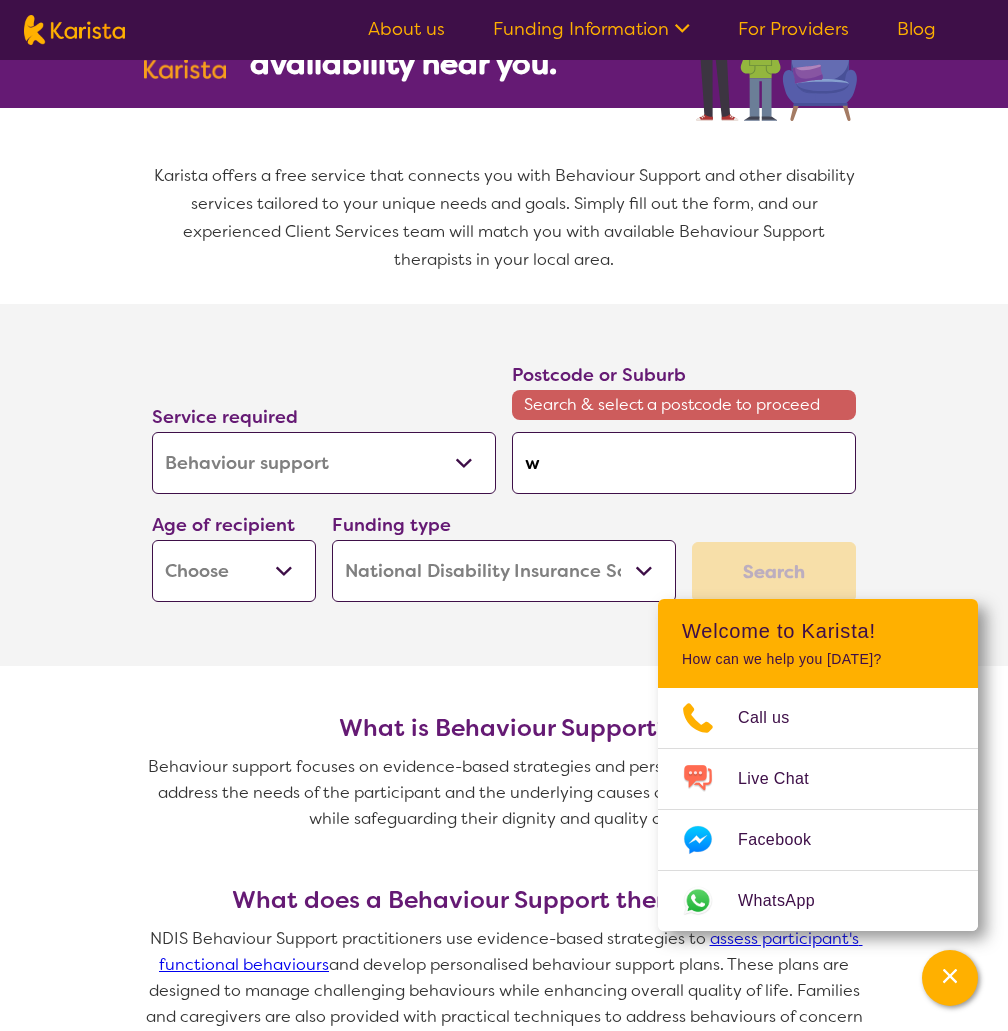 type on "we" 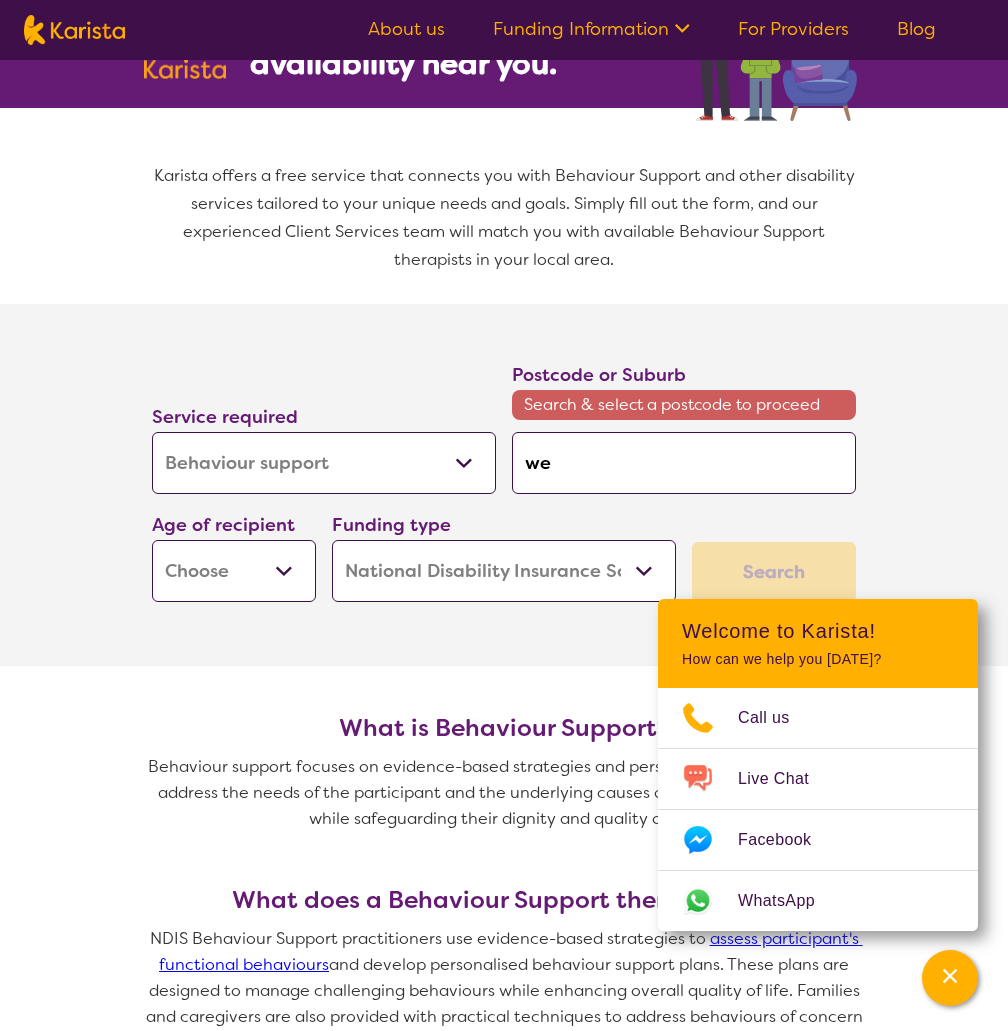 type on "wer" 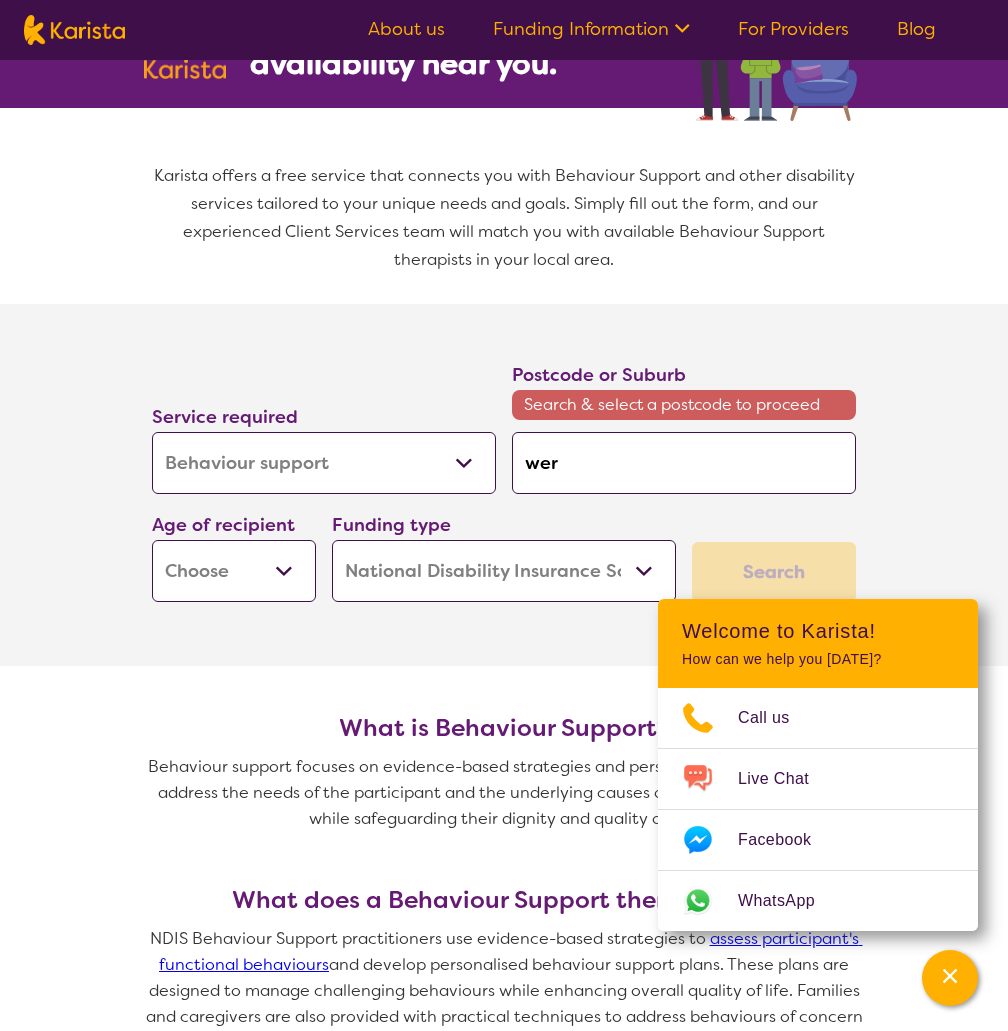 type on "werr" 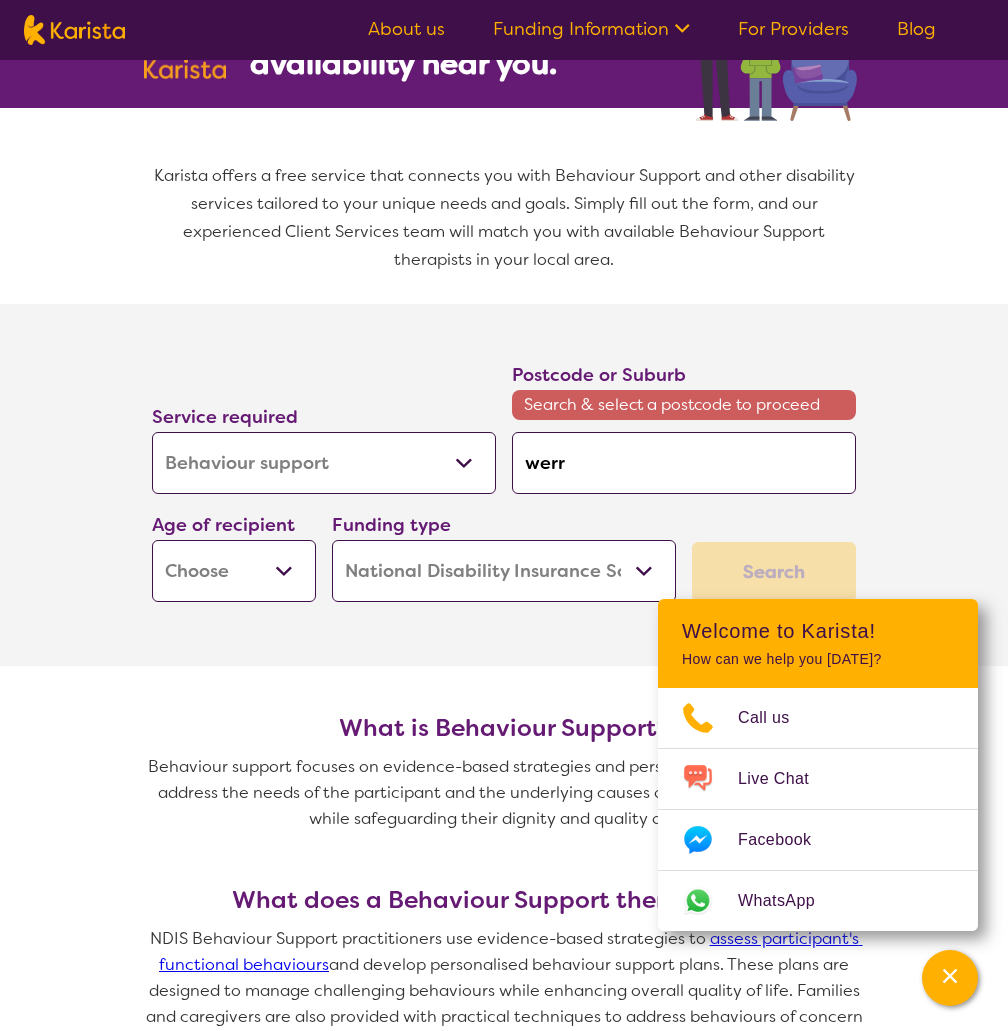 type on "werri" 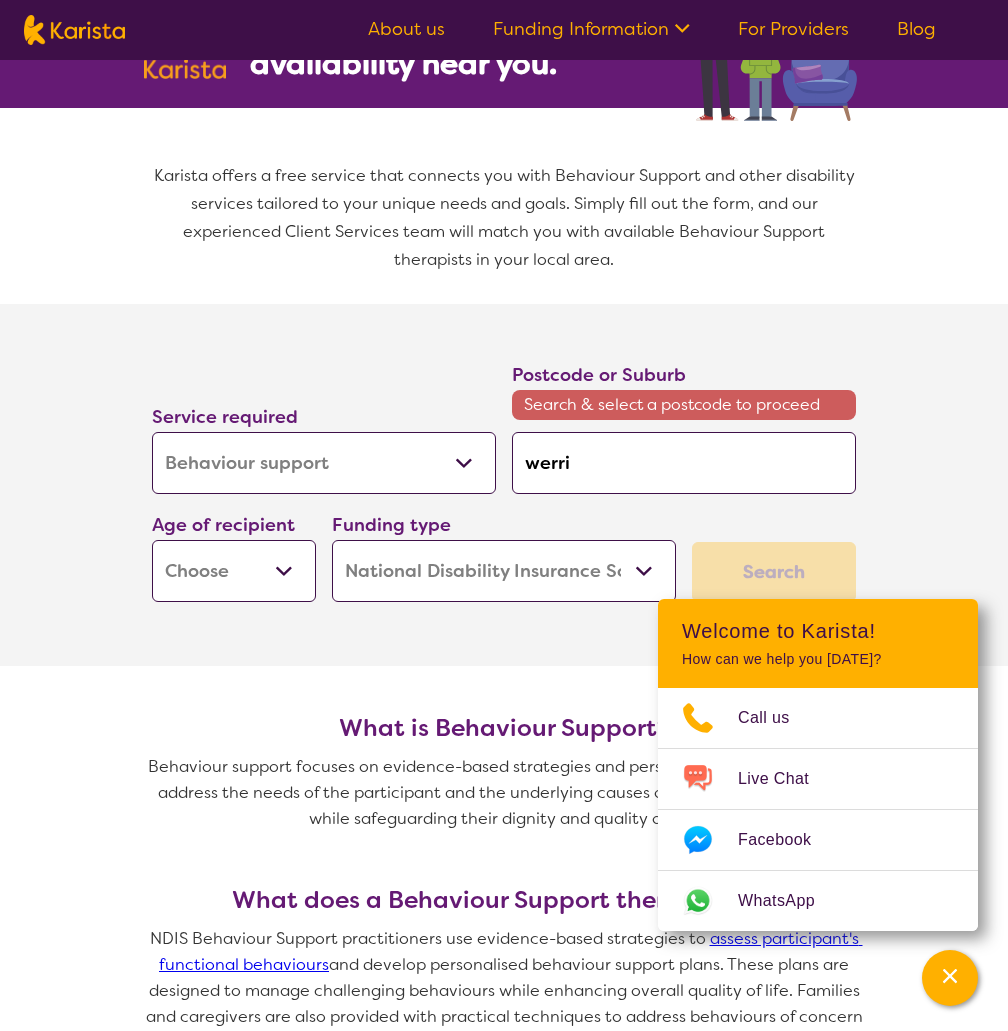 type on "werrib" 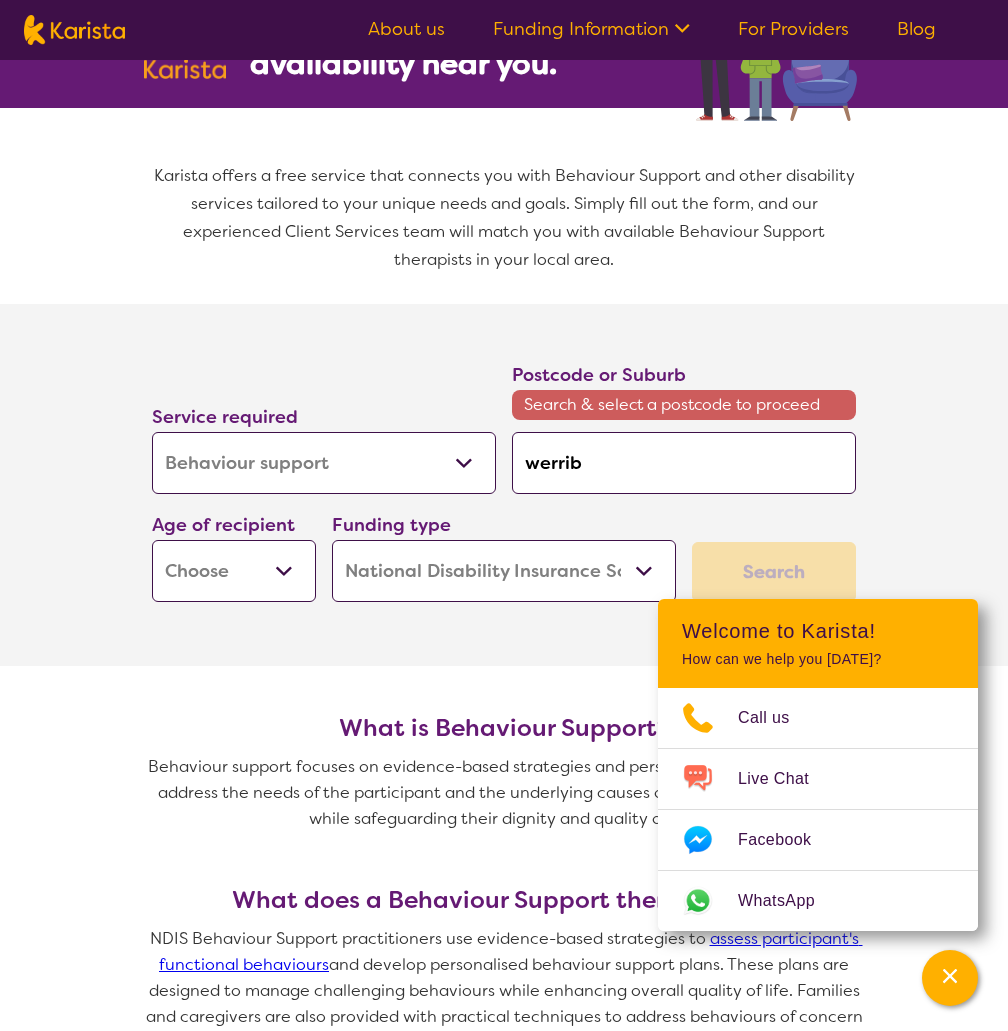 type on "werrib" 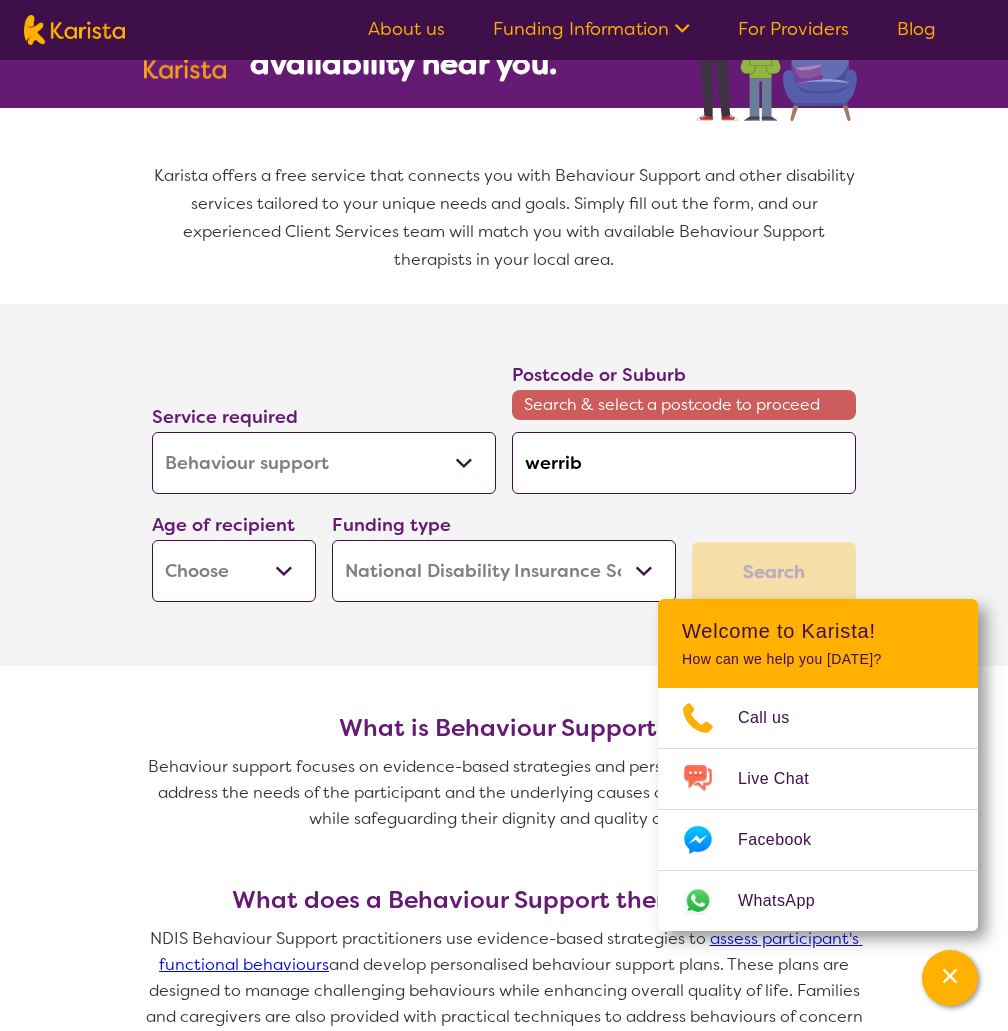 type on "werribe" 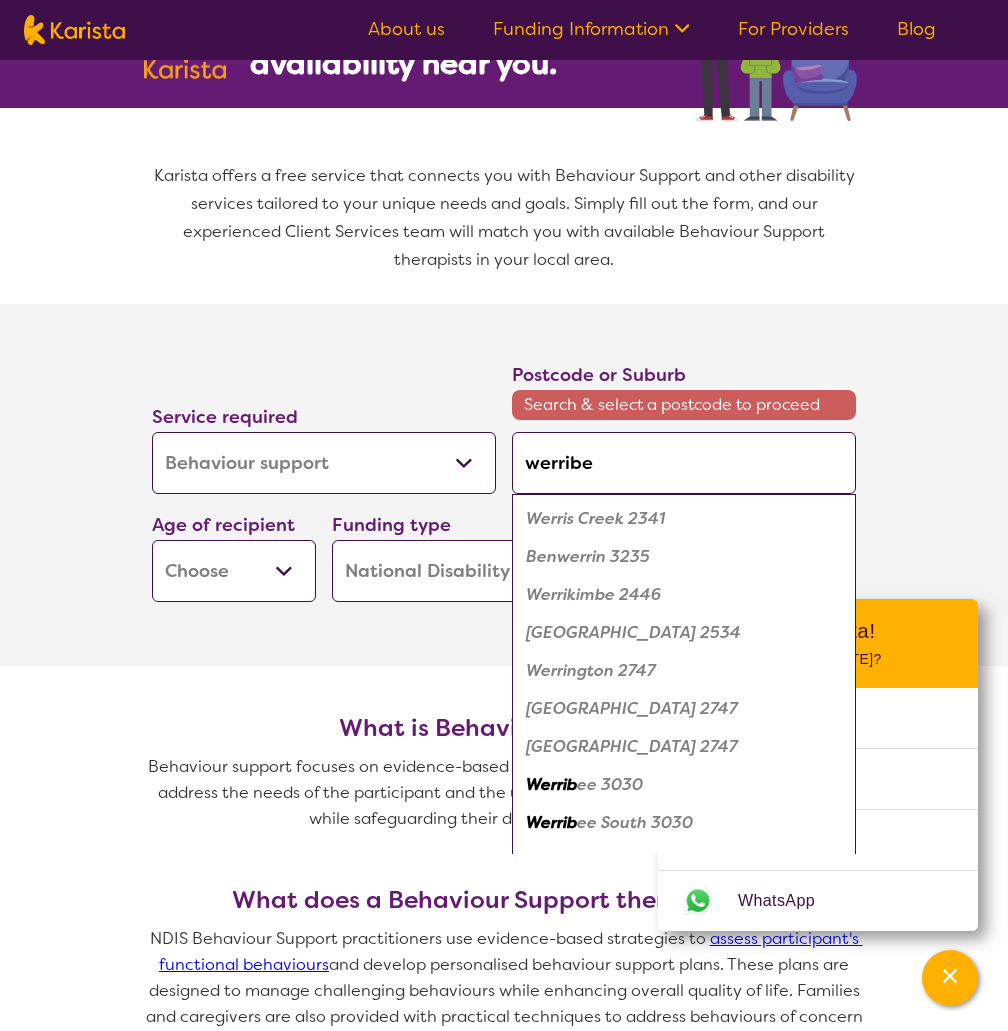 type on "werribee" 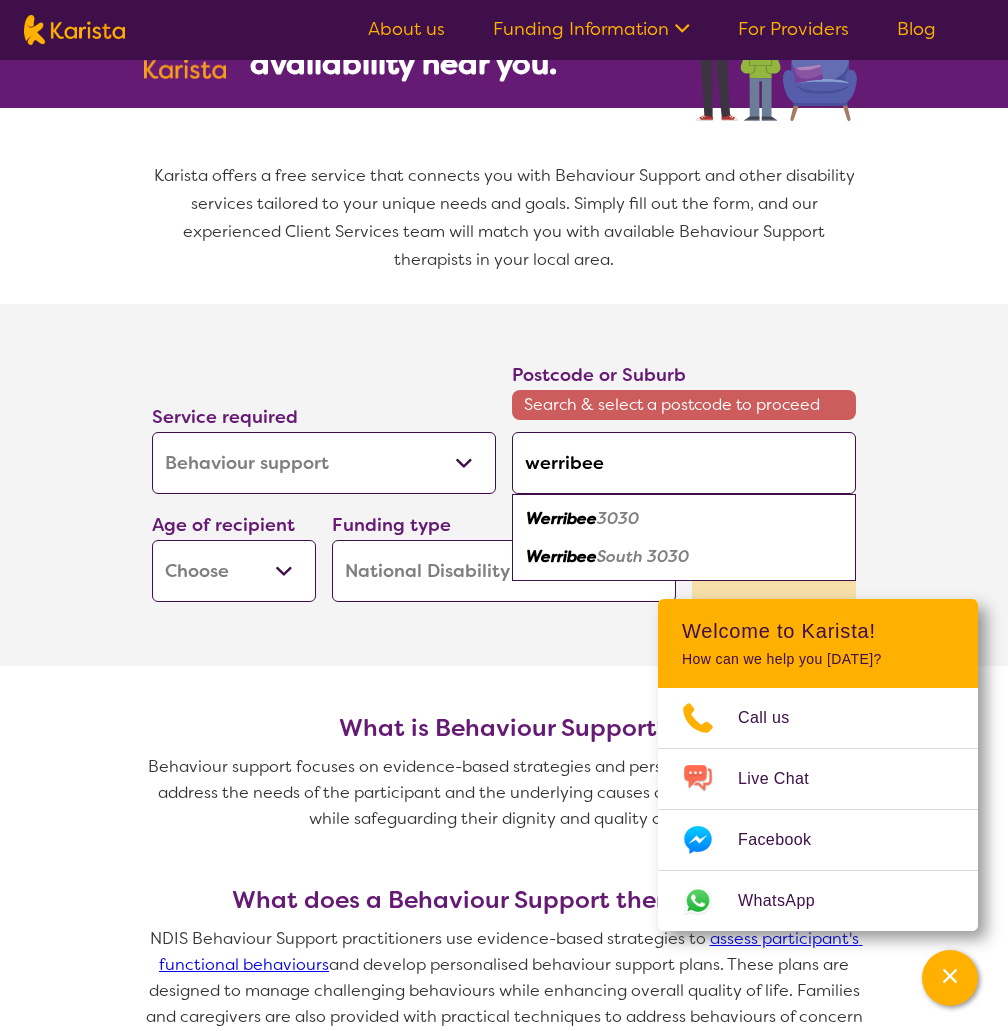 click on "Werribee  3030" at bounding box center [684, 519] 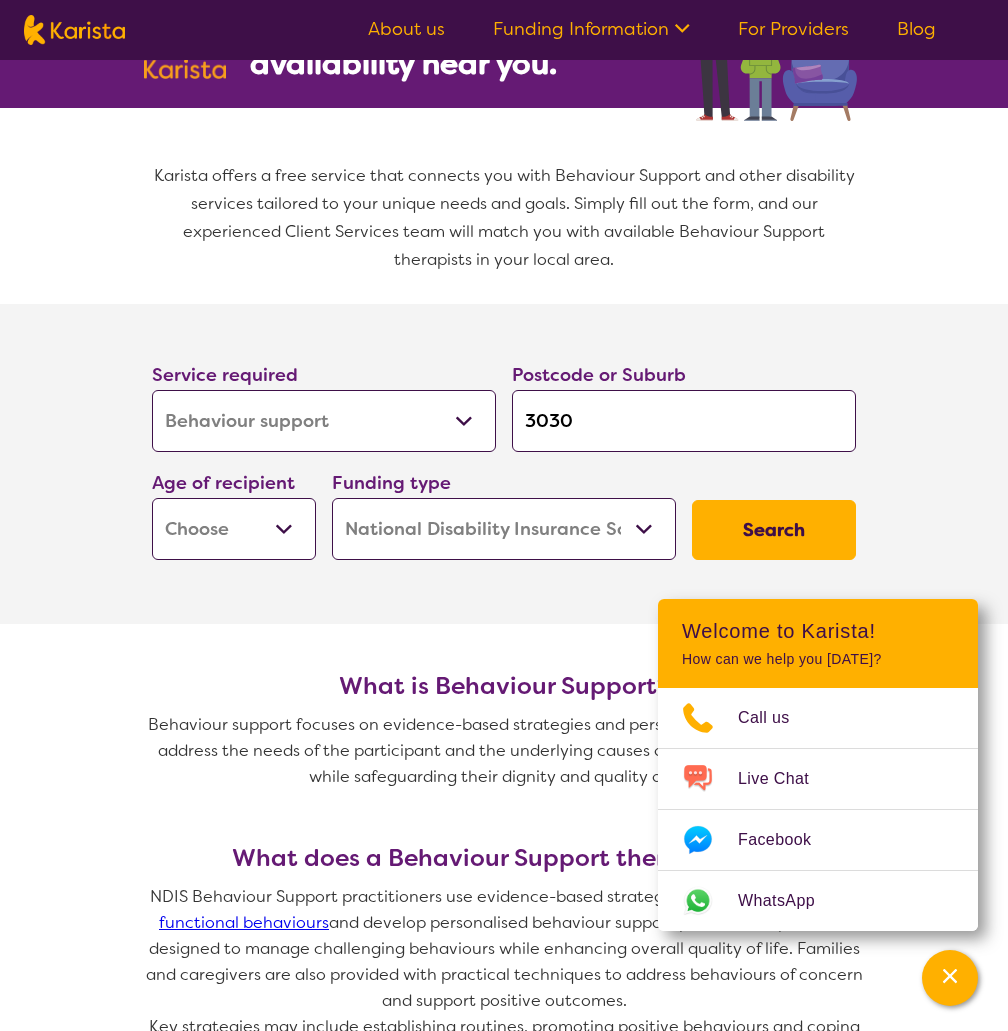 click on "Search" at bounding box center (774, 530) 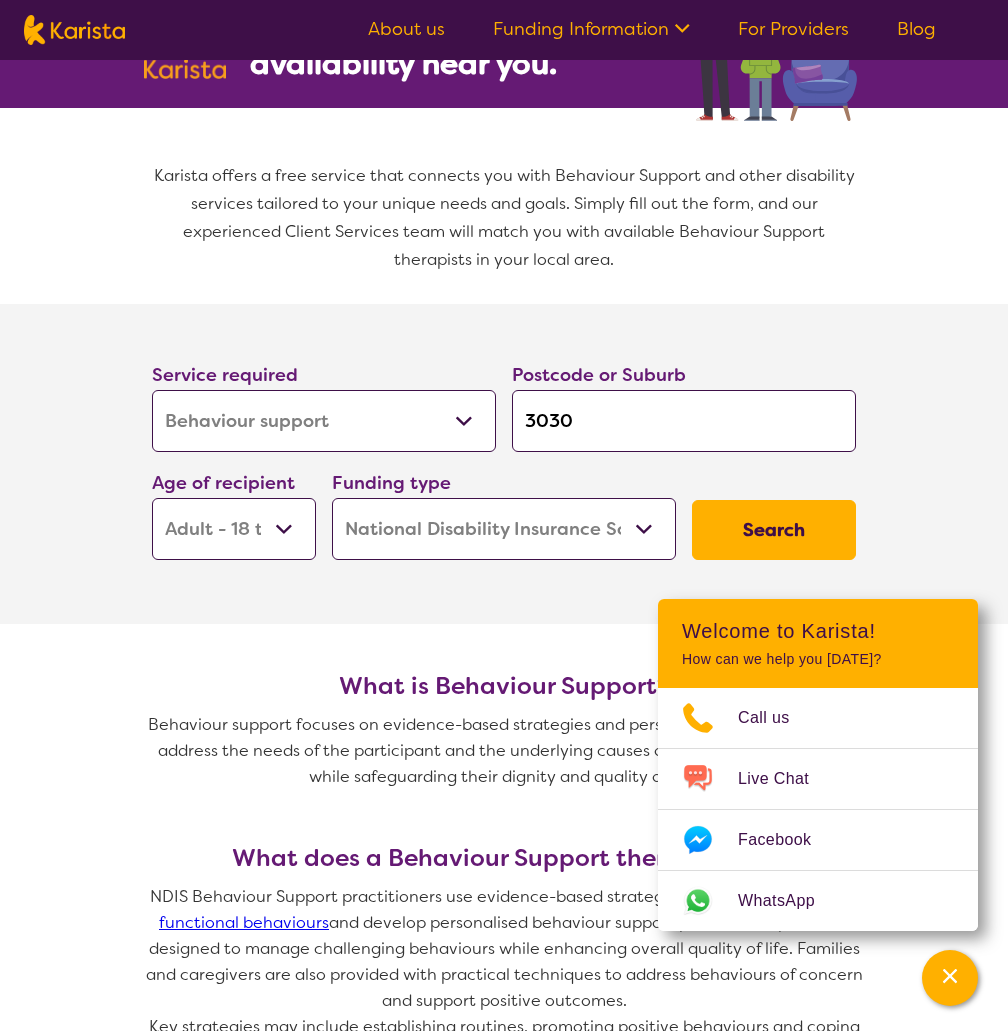 click on "Early Childhood - 0 to 9 Child - 10 to 11 Adolescent - 12 to 17 Adult - 18 to 64 Aged - [DEMOGRAPHIC_DATA]+" at bounding box center (234, 529) 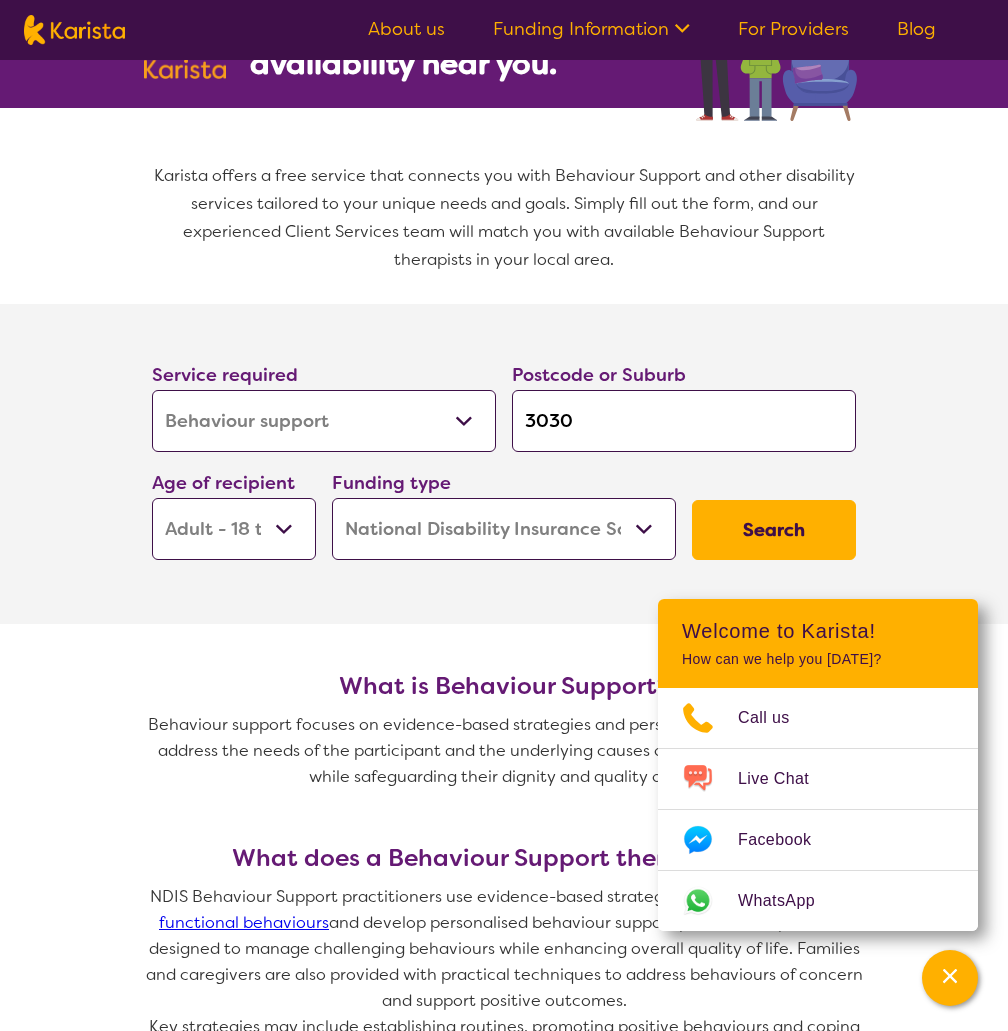 click on "Search" at bounding box center [774, 530] 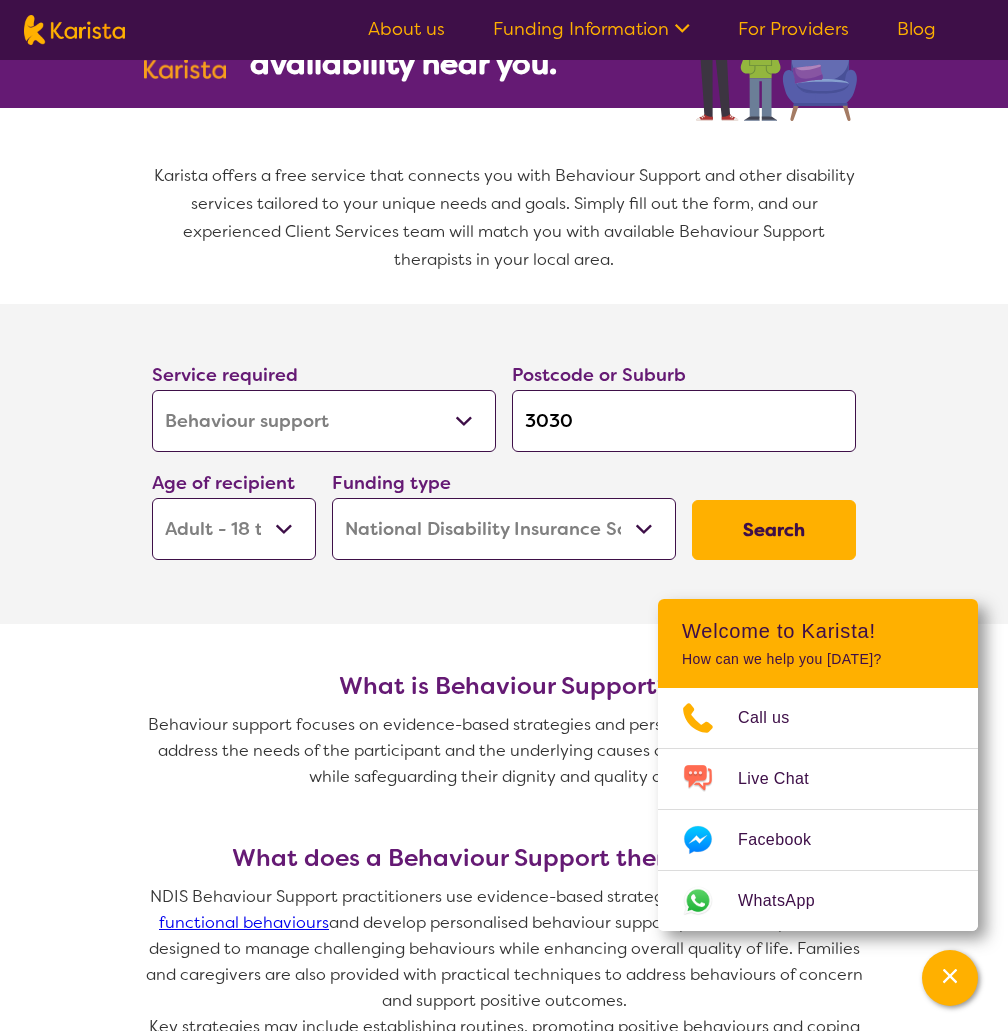 scroll, scrollTop: 0, scrollLeft: 0, axis: both 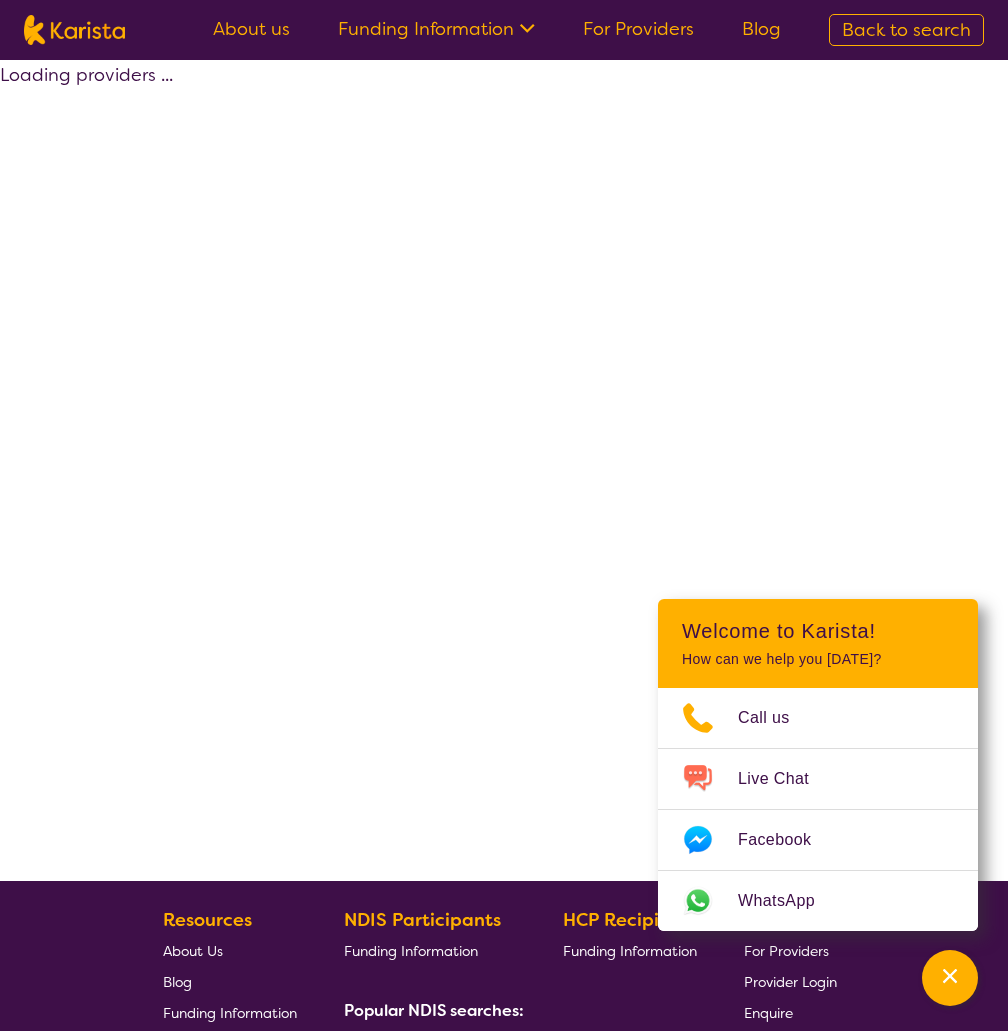 select on "by_score" 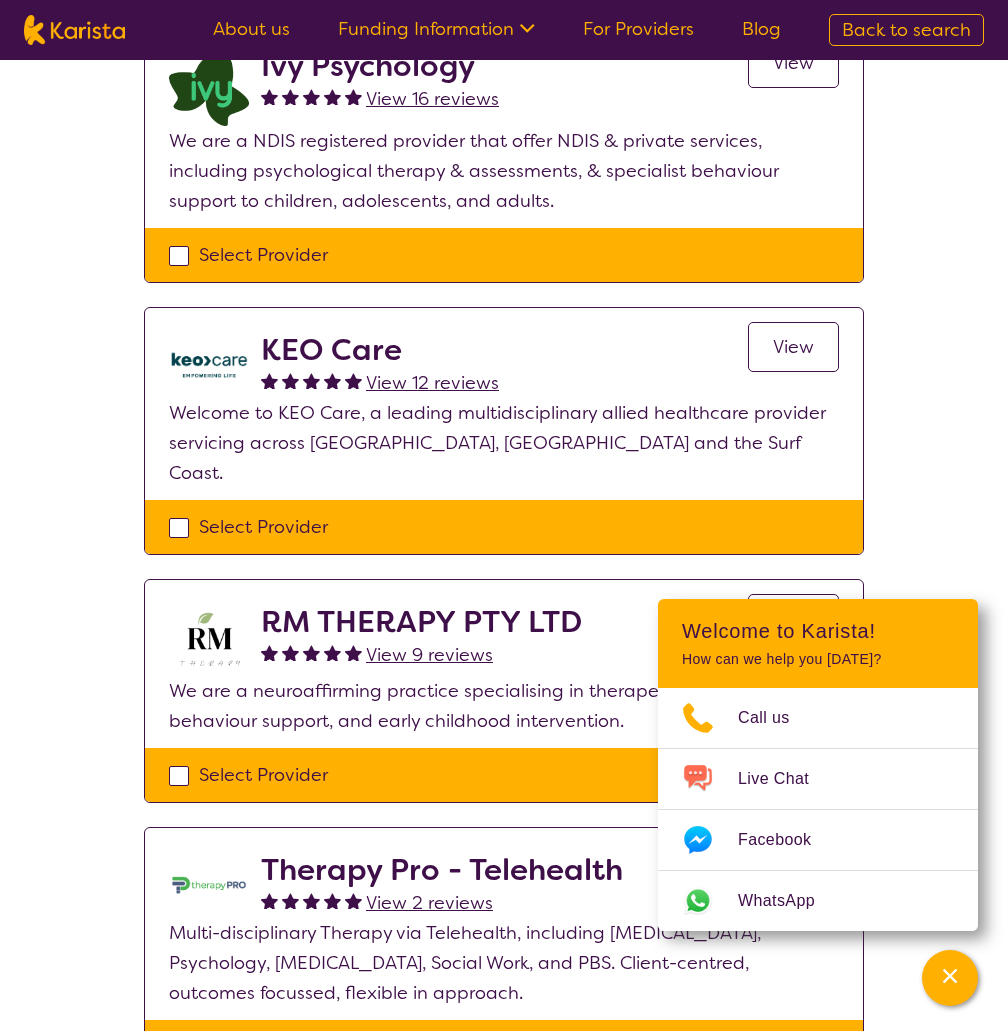 scroll, scrollTop: 100, scrollLeft: 0, axis: vertical 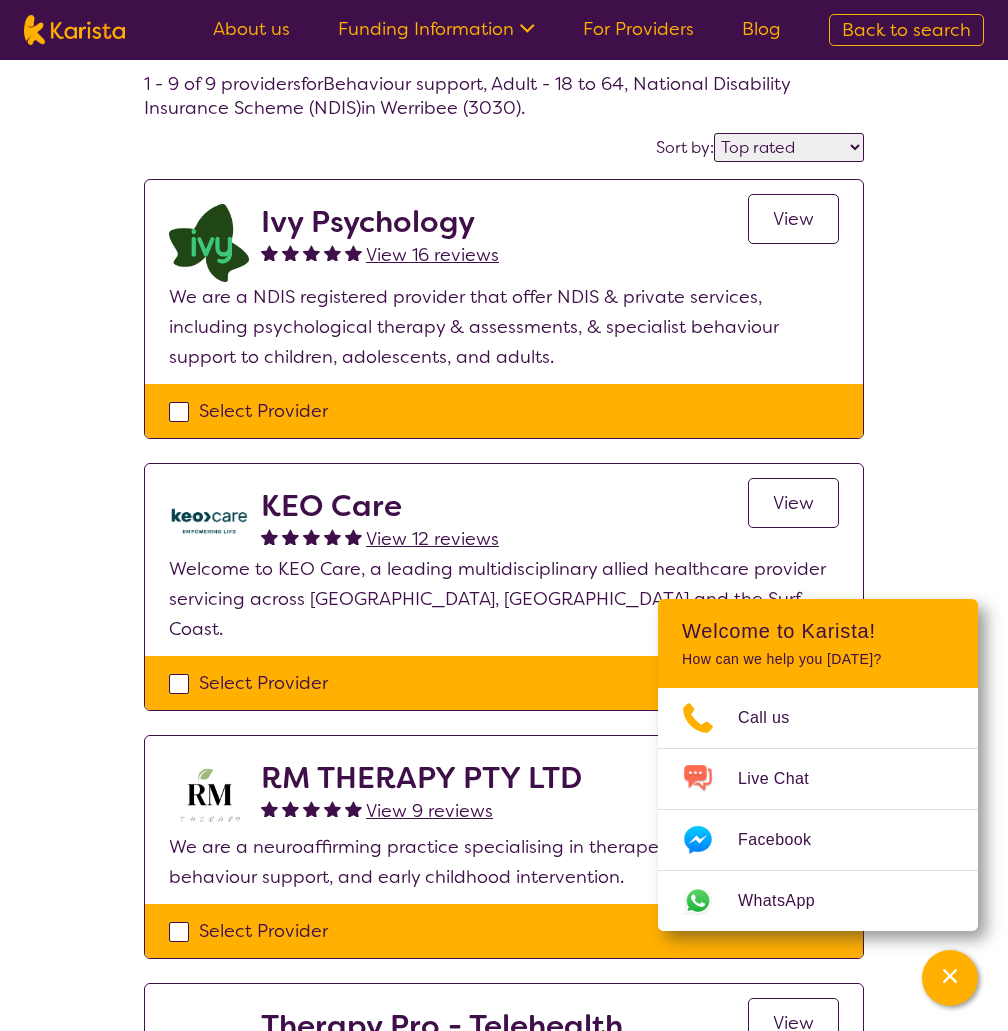 click on "View" at bounding box center [793, 219] 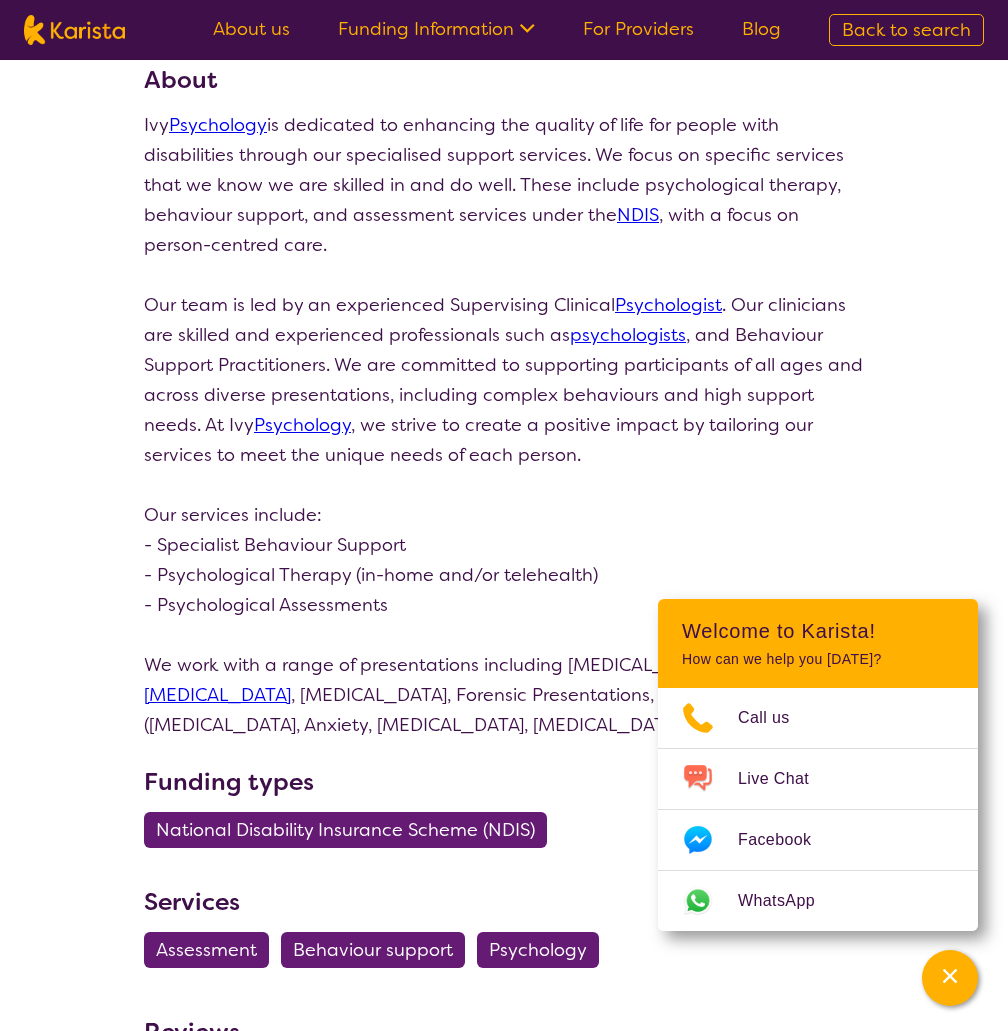 scroll, scrollTop: 0, scrollLeft: 0, axis: both 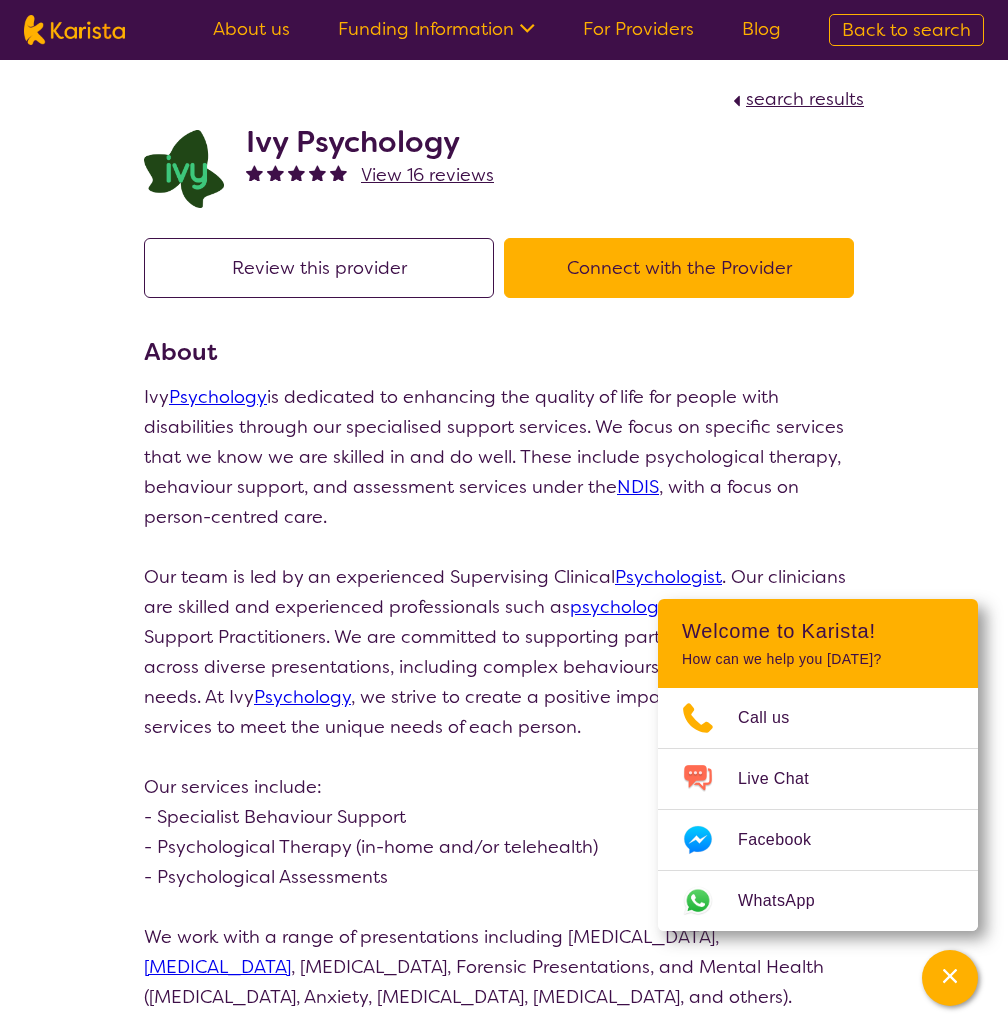 click on "Connect with the Provider" at bounding box center (679, 268) 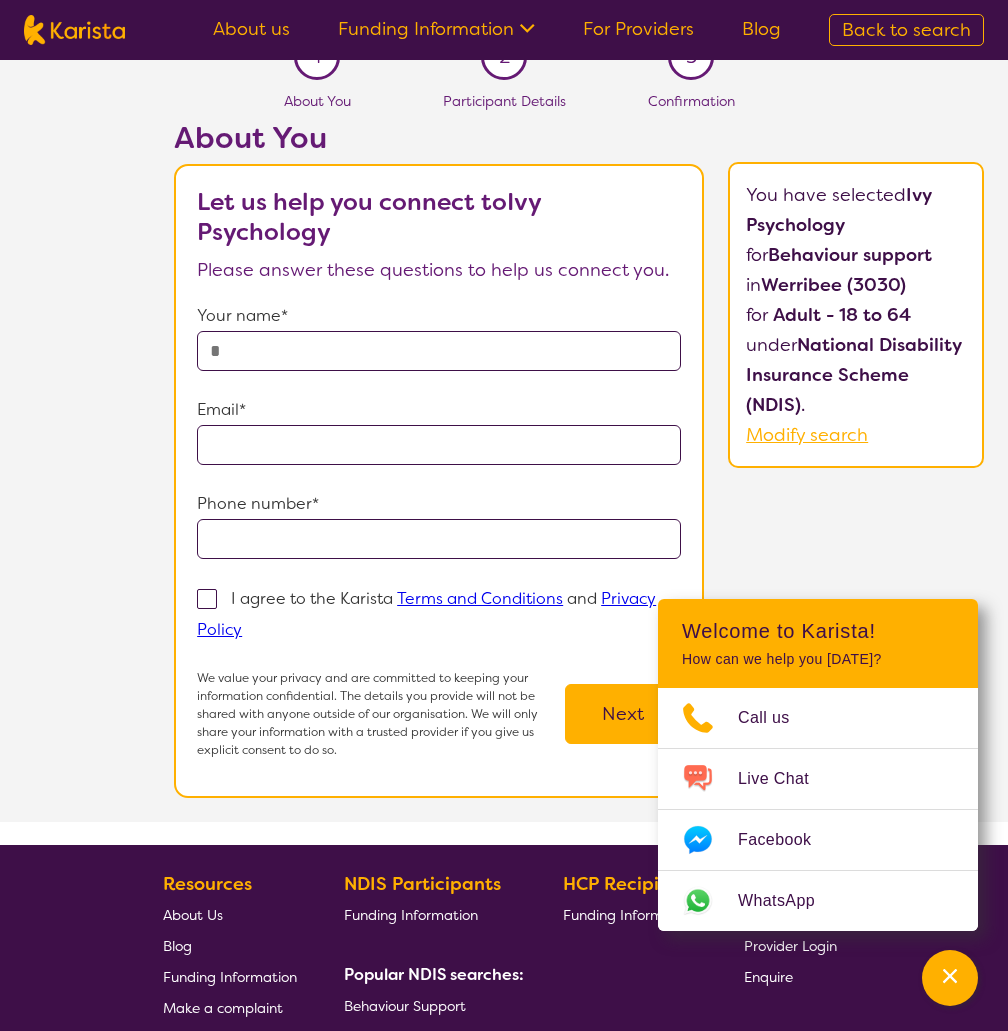 scroll, scrollTop: 0, scrollLeft: 0, axis: both 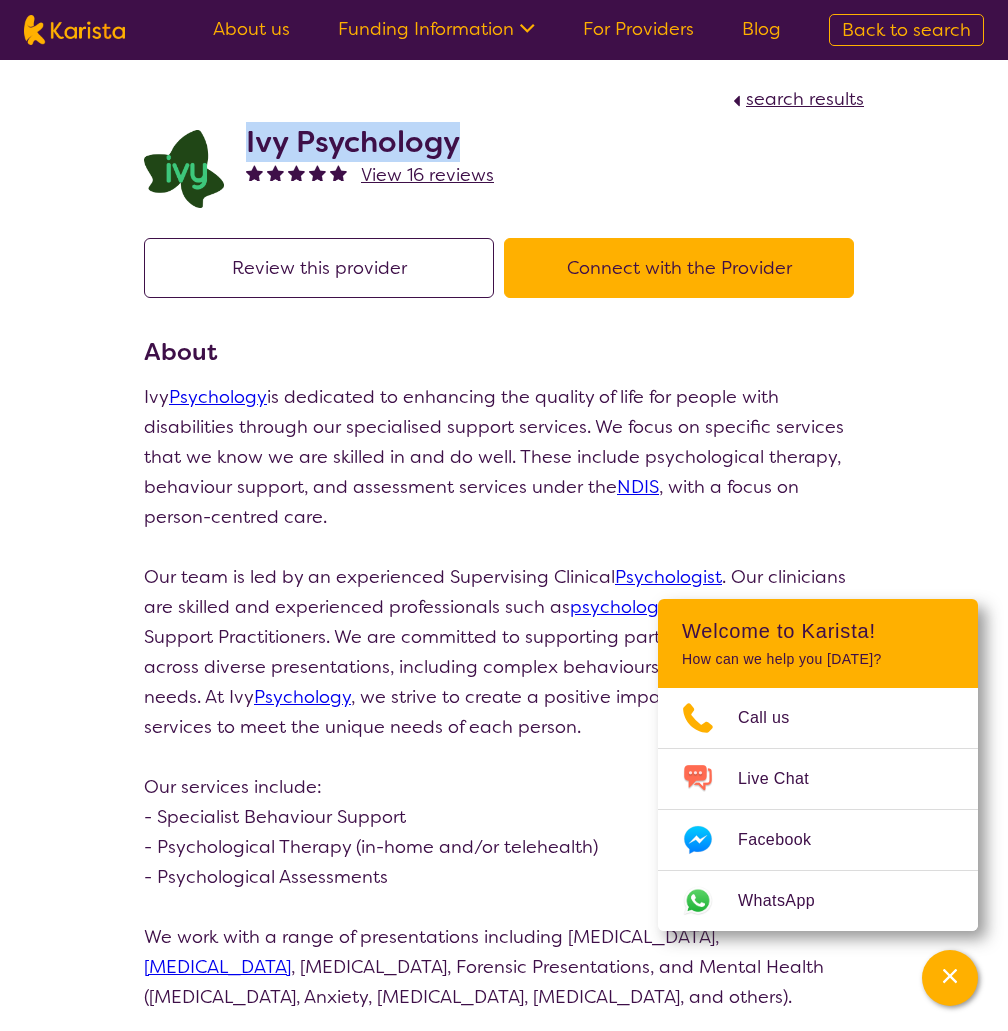 drag, startPoint x: 481, startPoint y: 141, endPoint x: 246, endPoint y: 145, distance: 235.03404 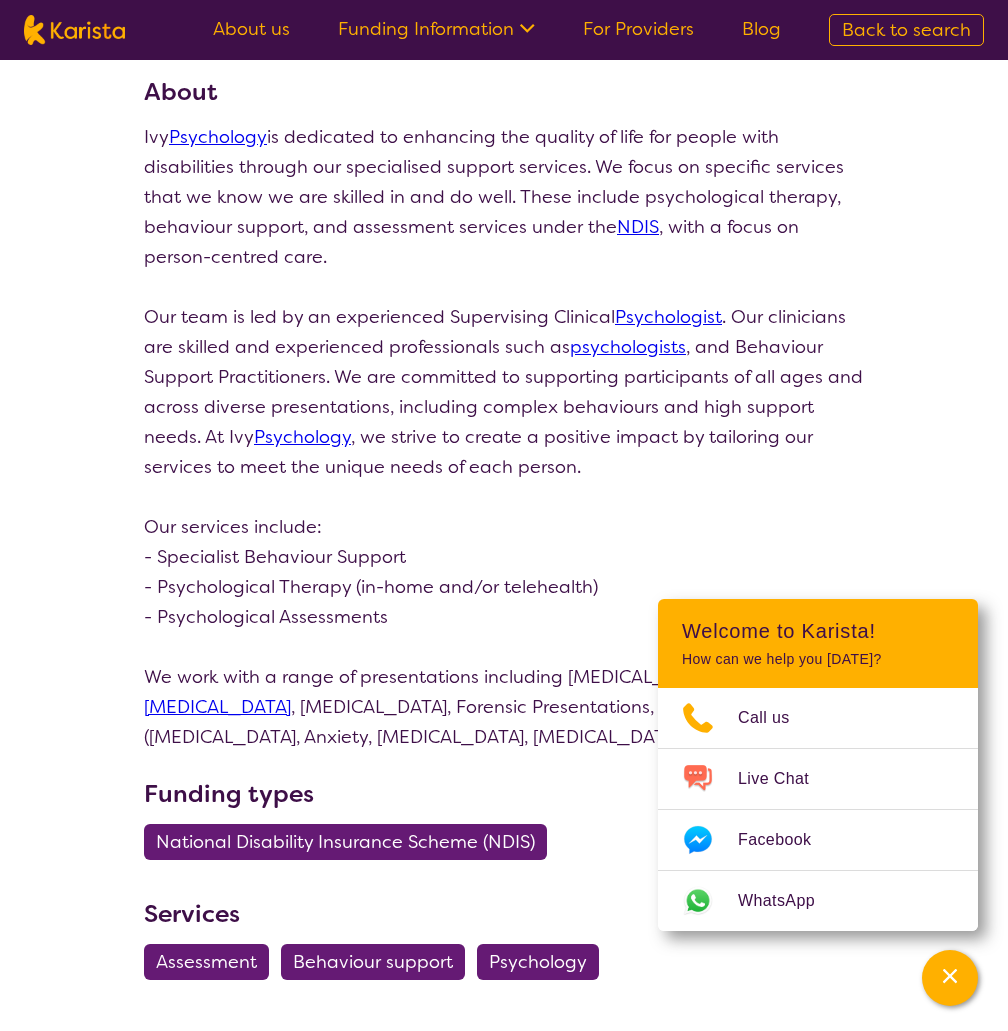 scroll, scrollTop: 900, scrollLeft: 0, axis: vertical 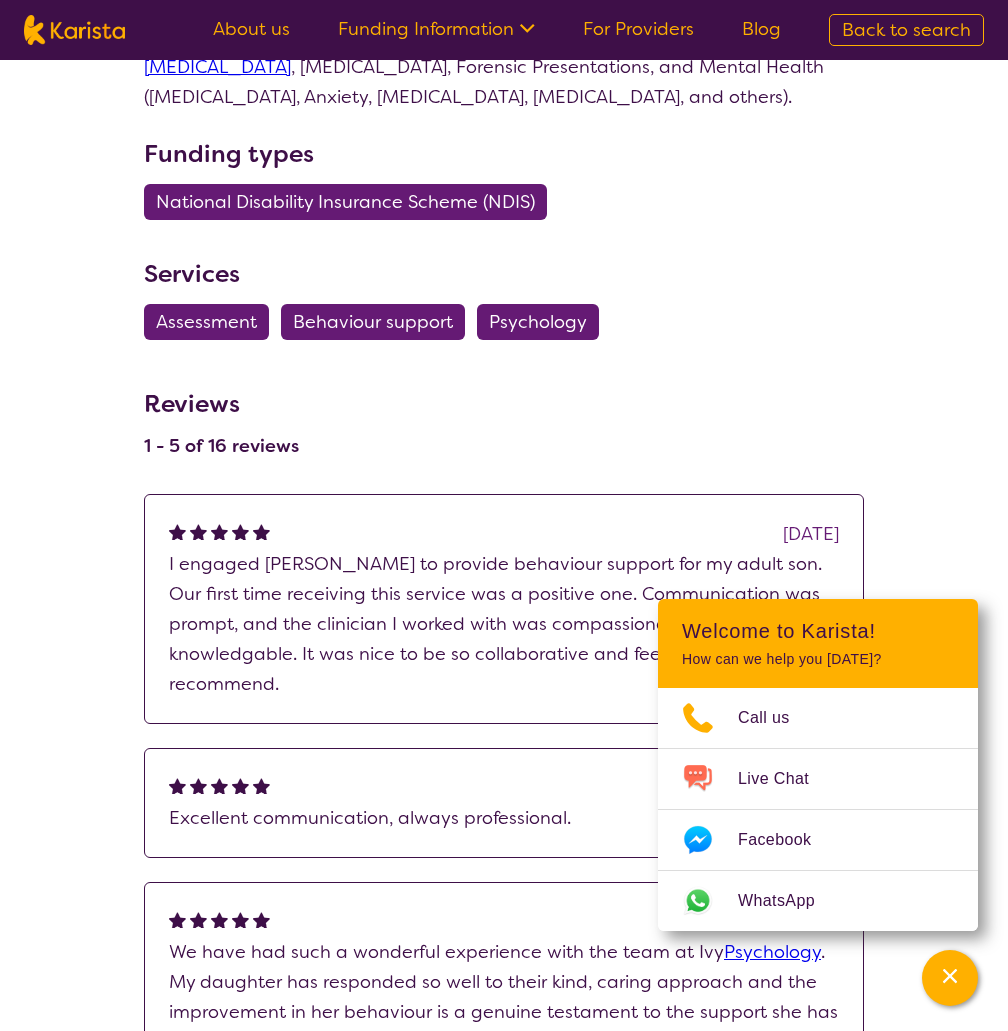 select on "by_score" 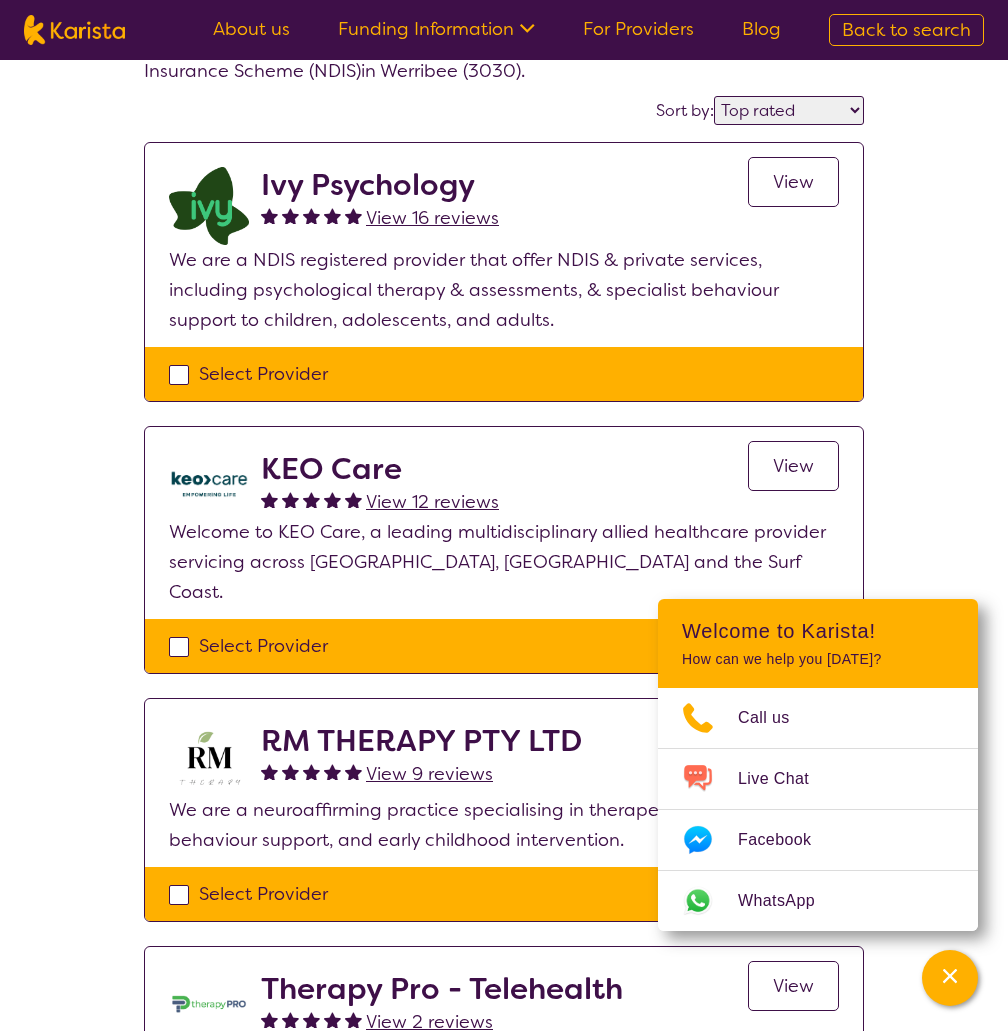 scroll, scrollTop: 200, scrollLeft: 0, axis: vertical 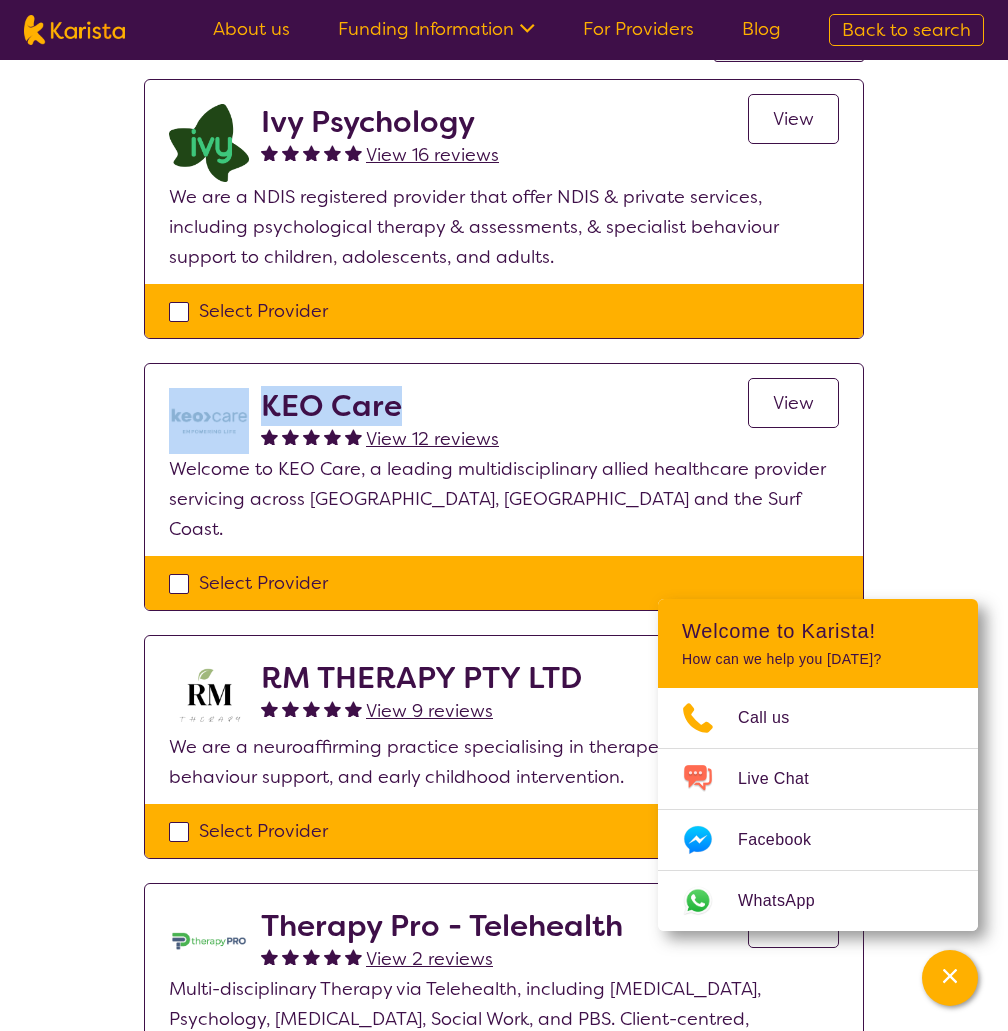drag, startPoint x: 516, startPoint y: 391, endPoint x: 254, endPoint y: 390, distance: 262.00192 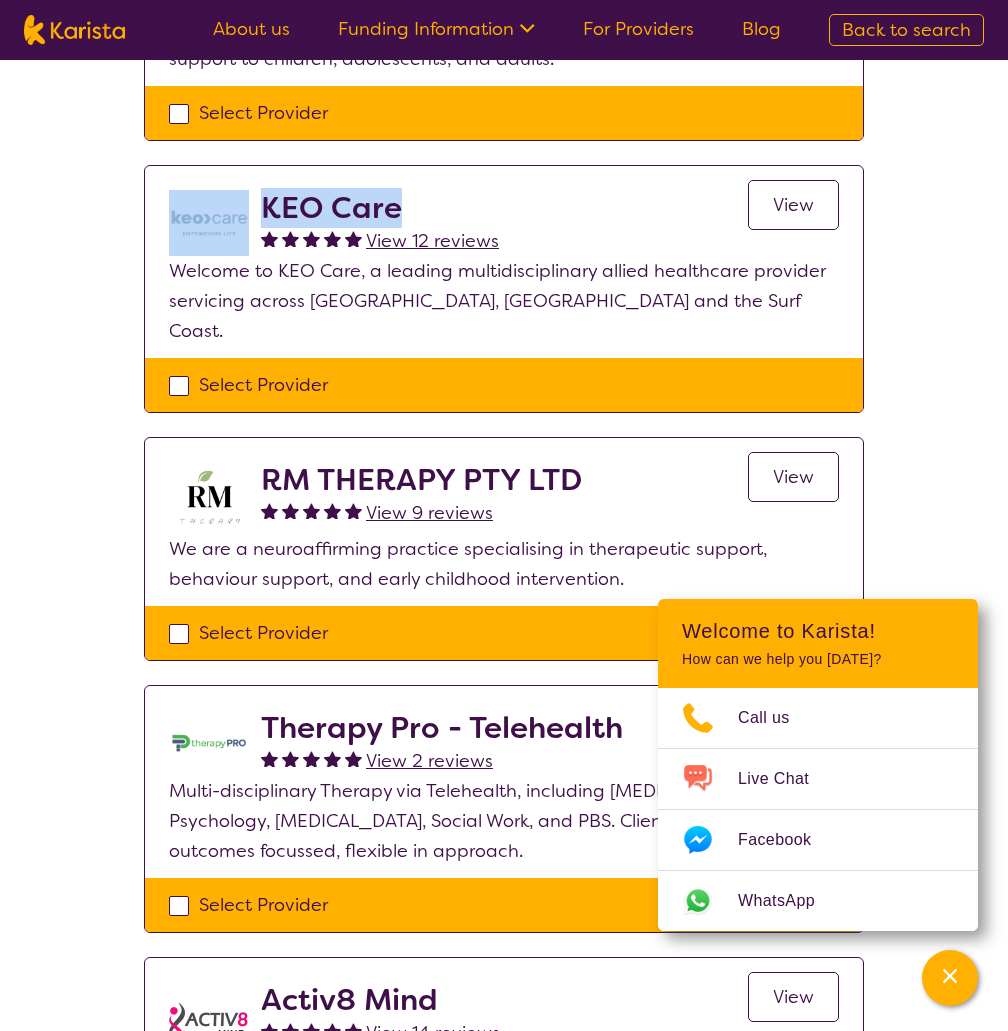 scroll, scrollTop: 500, scrollLeft: 0, axis: vertical 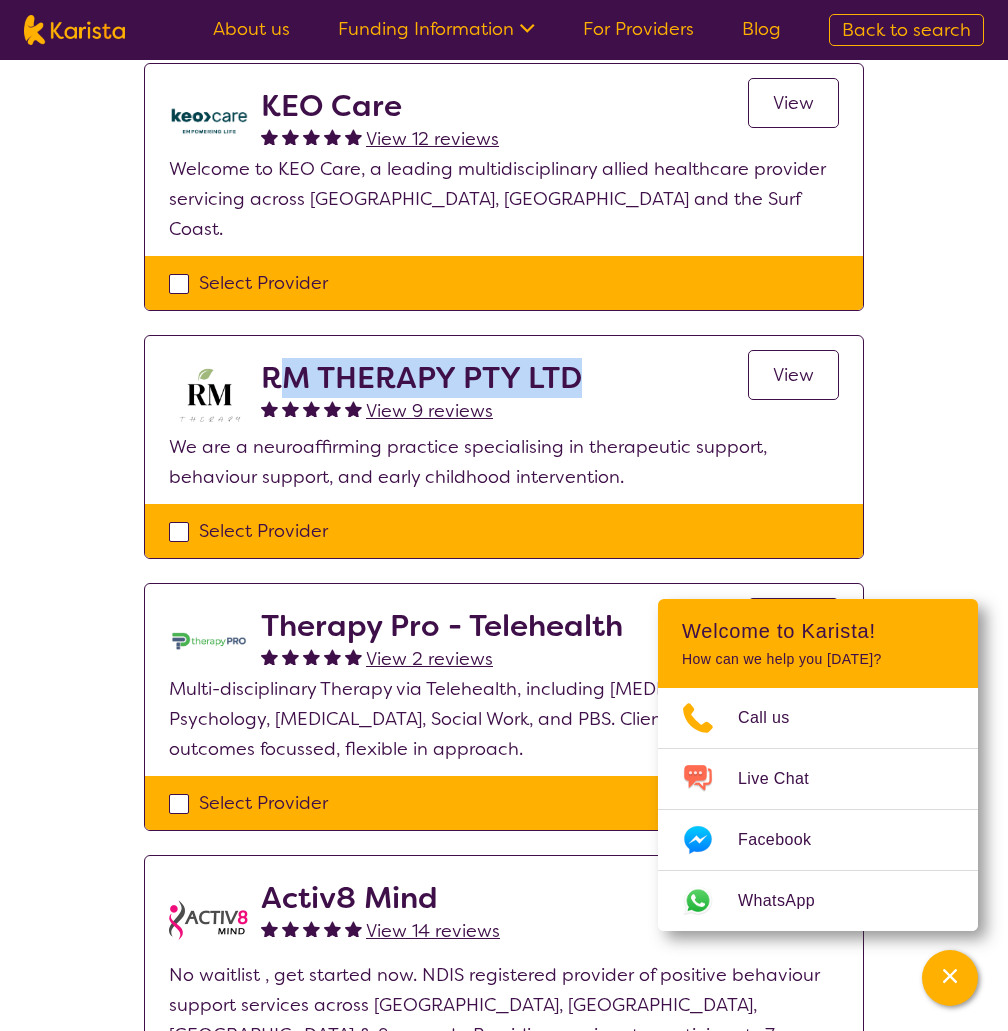 drag, startPoint x: 608, startPoint y: 334, endPoint x: 277, endPoint y: 335, distance: 331.0015 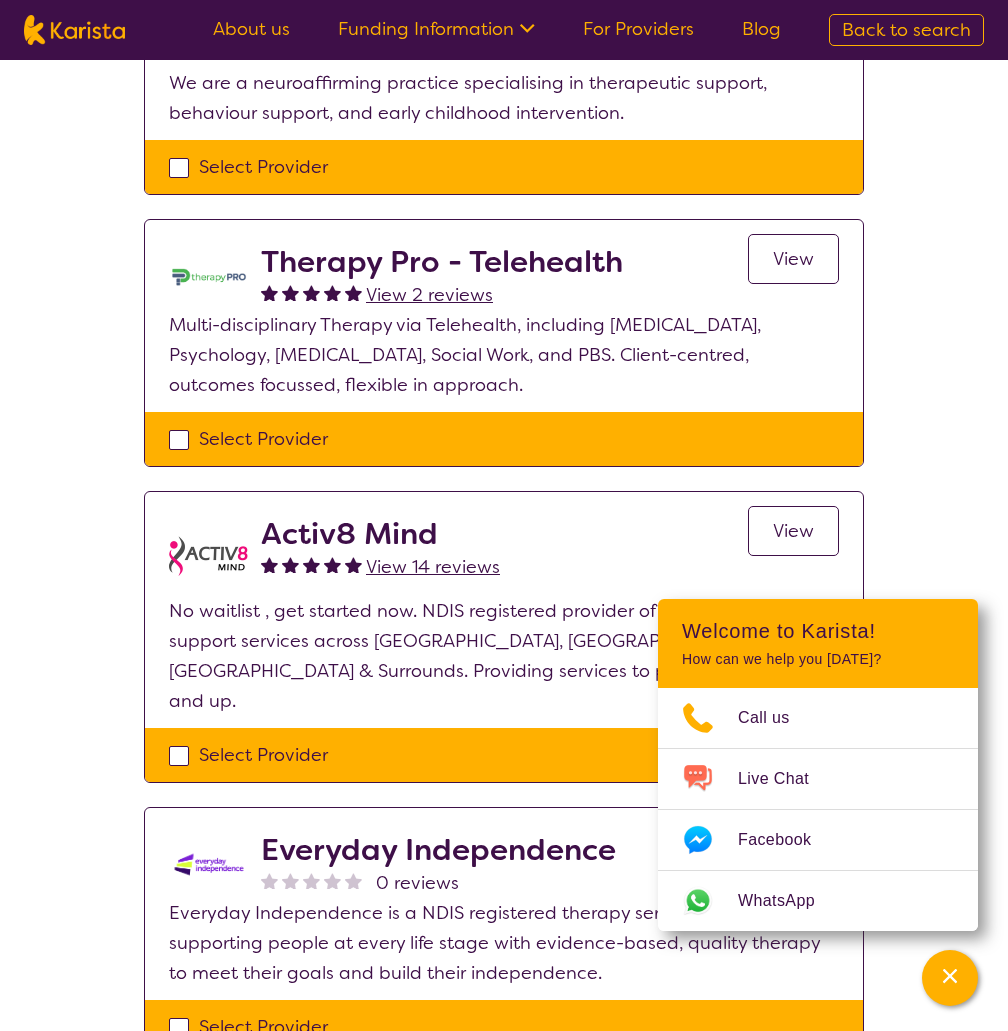 scroll, scrollTop: 900, scrollLeft: 0, axis: vertical 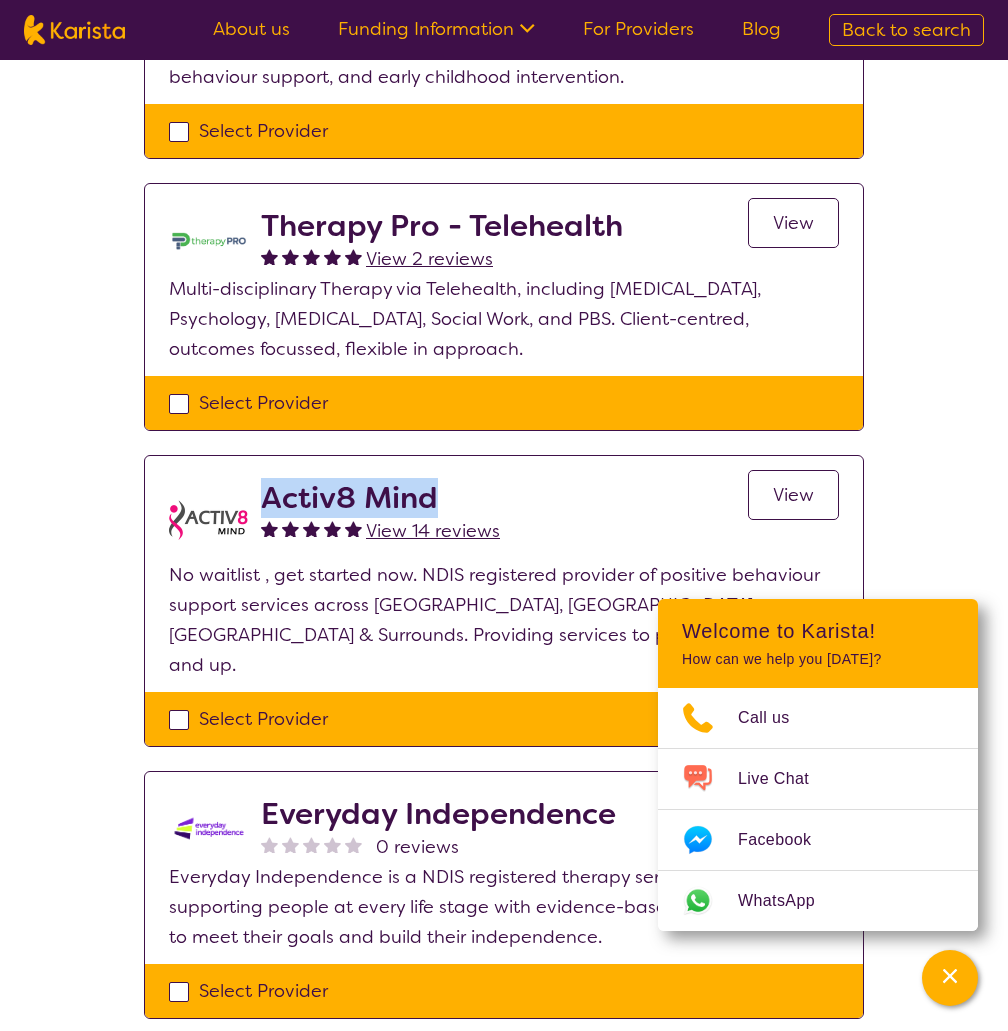 drag, startPoint x: 475, startPoint y: 451, endPoint x: 266, endPoint y: 458, distance: 209.11719 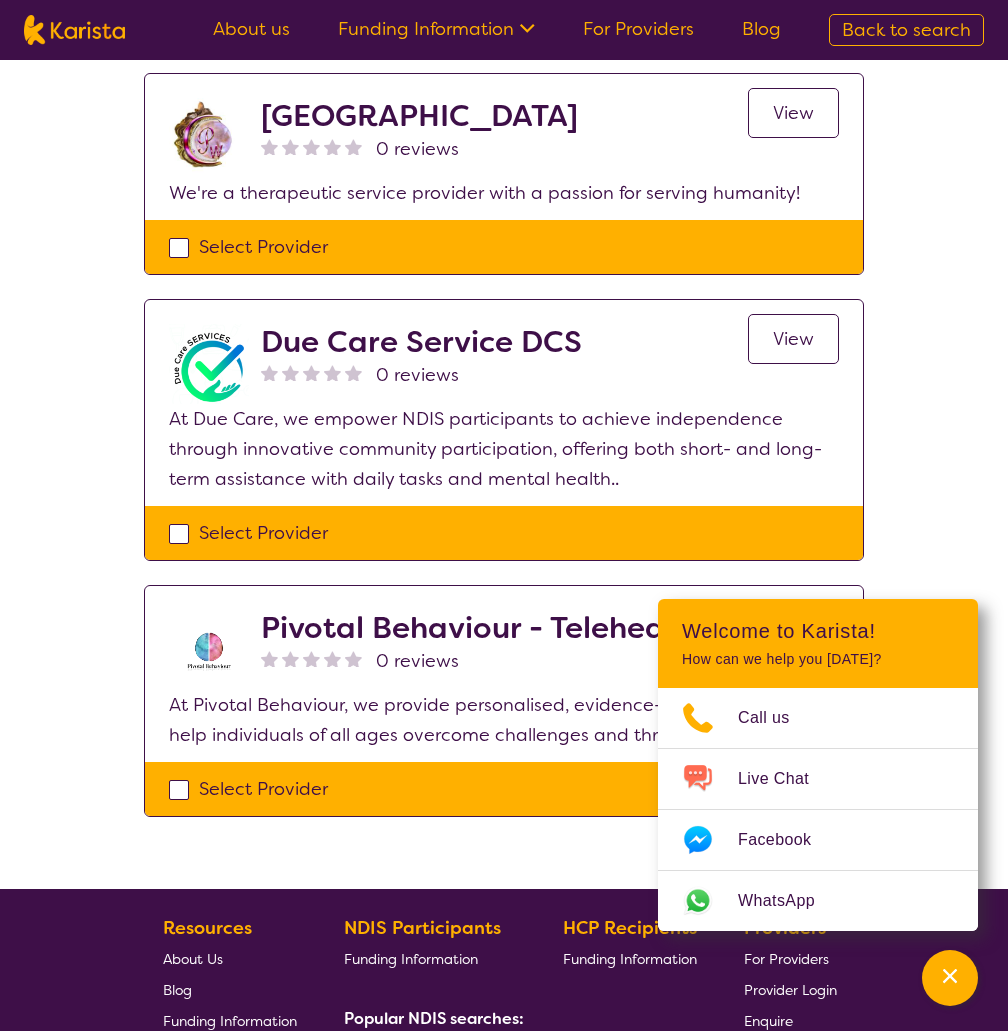 scroll, scrollTop: 1800, scrollLeft: 0, axis: vertical 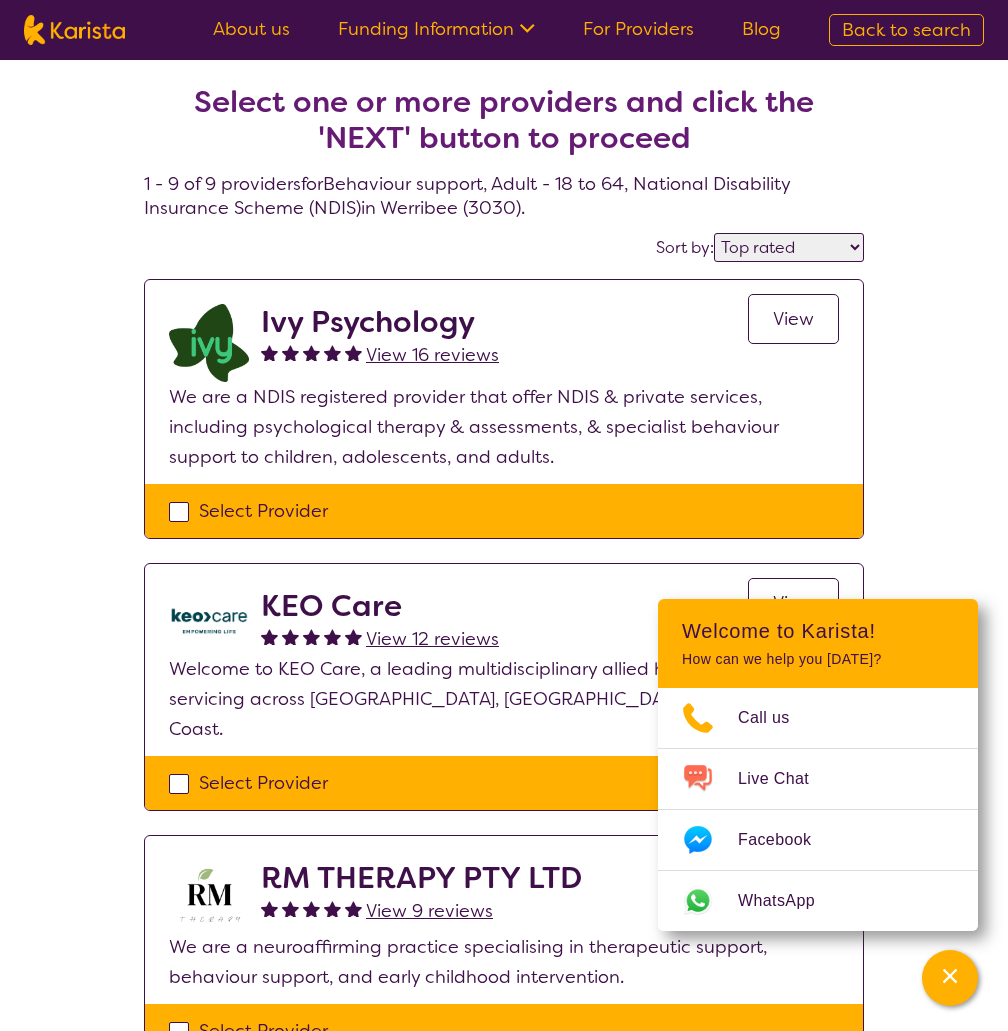 drag, startPoint x: 907, startPoint y: 431, endPoint x: 846, endPoint y: 156, distance: 281.68423 